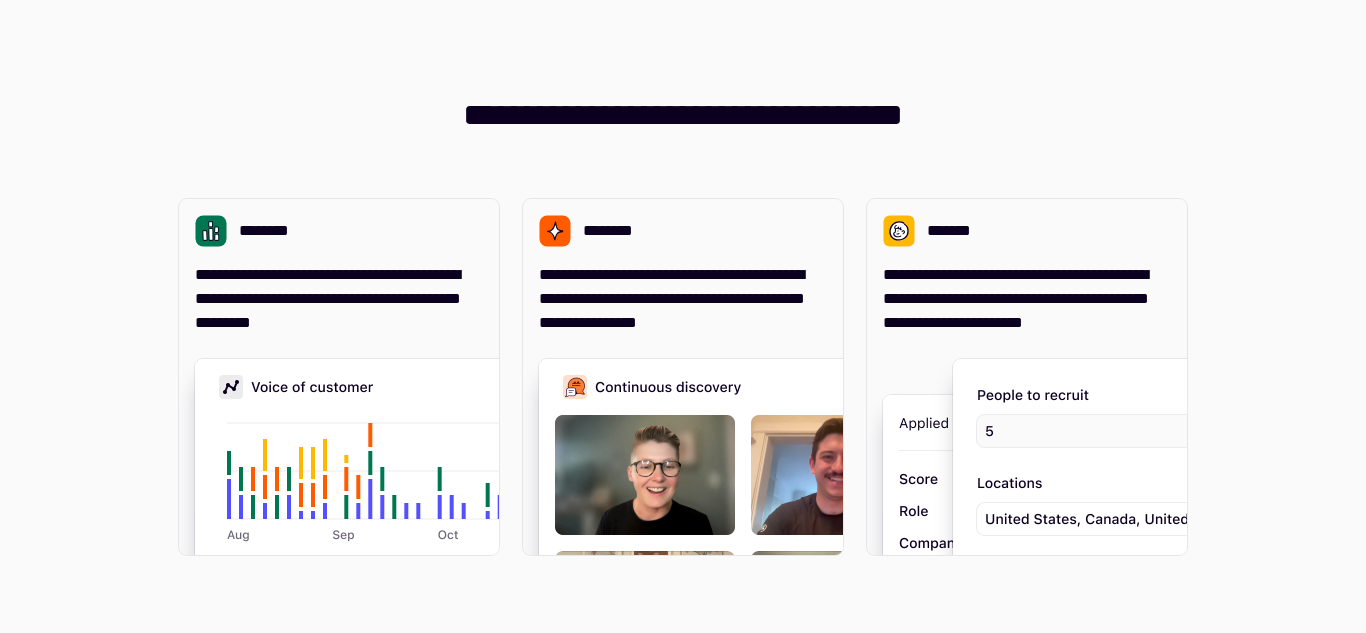 scroll, scrollTop: 0, scrollLeft: 0, axis: both 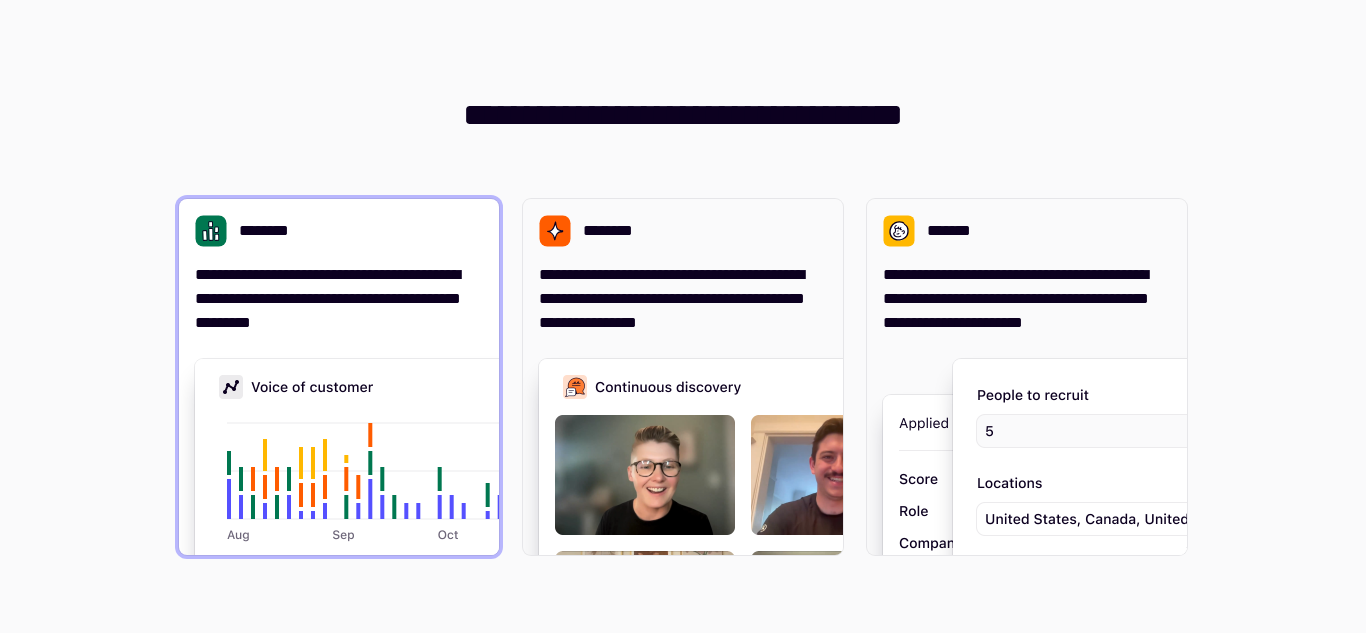 click on "**********" at bounding box center [339, 299] 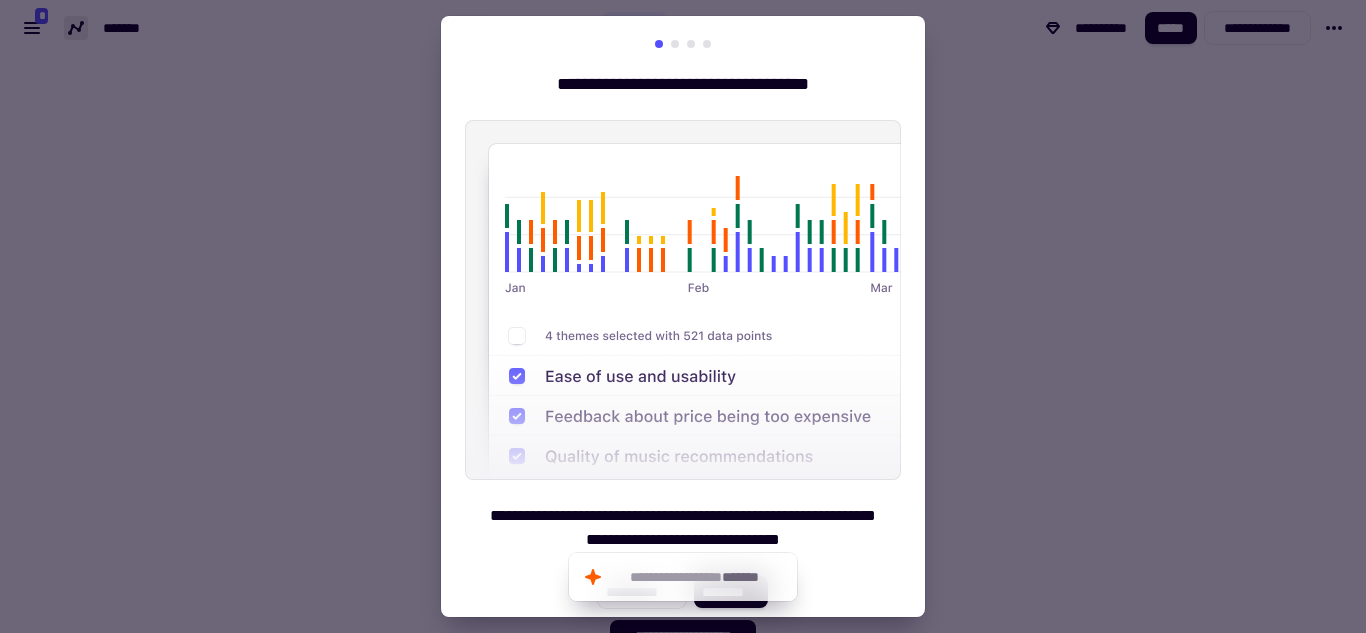 click at bounding box center [683, 316] 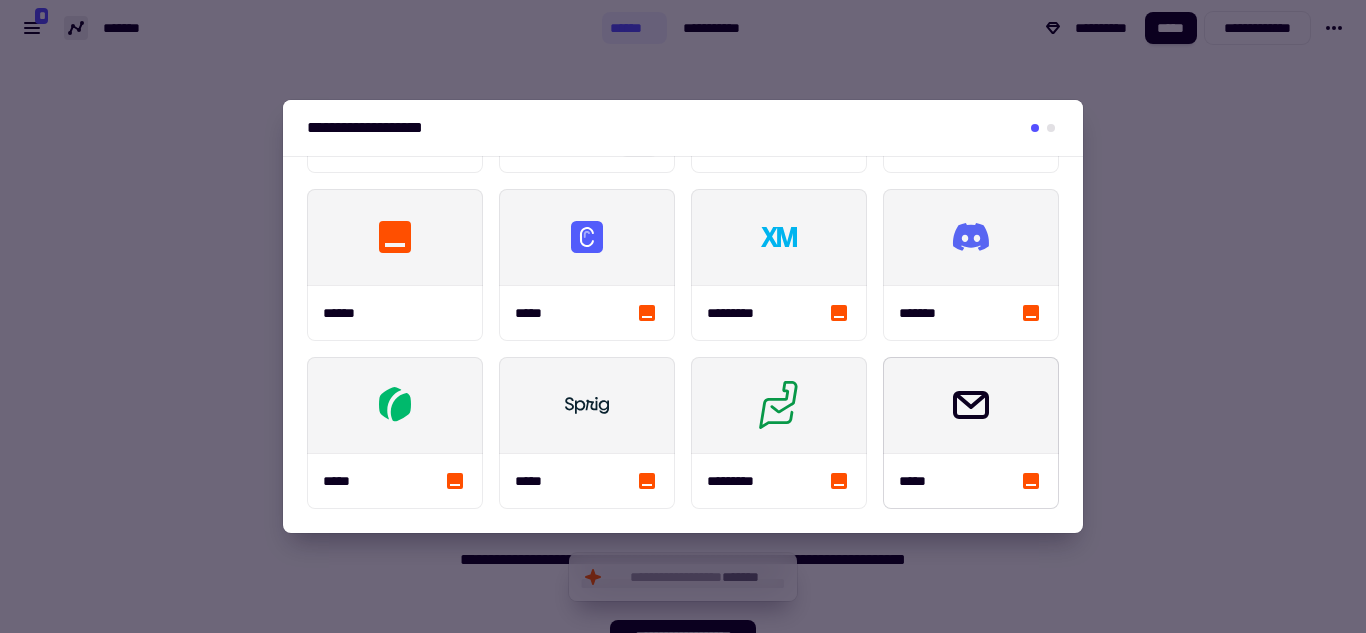 scroll, scrollTop: 0, scrollLeft: 0, axis: both 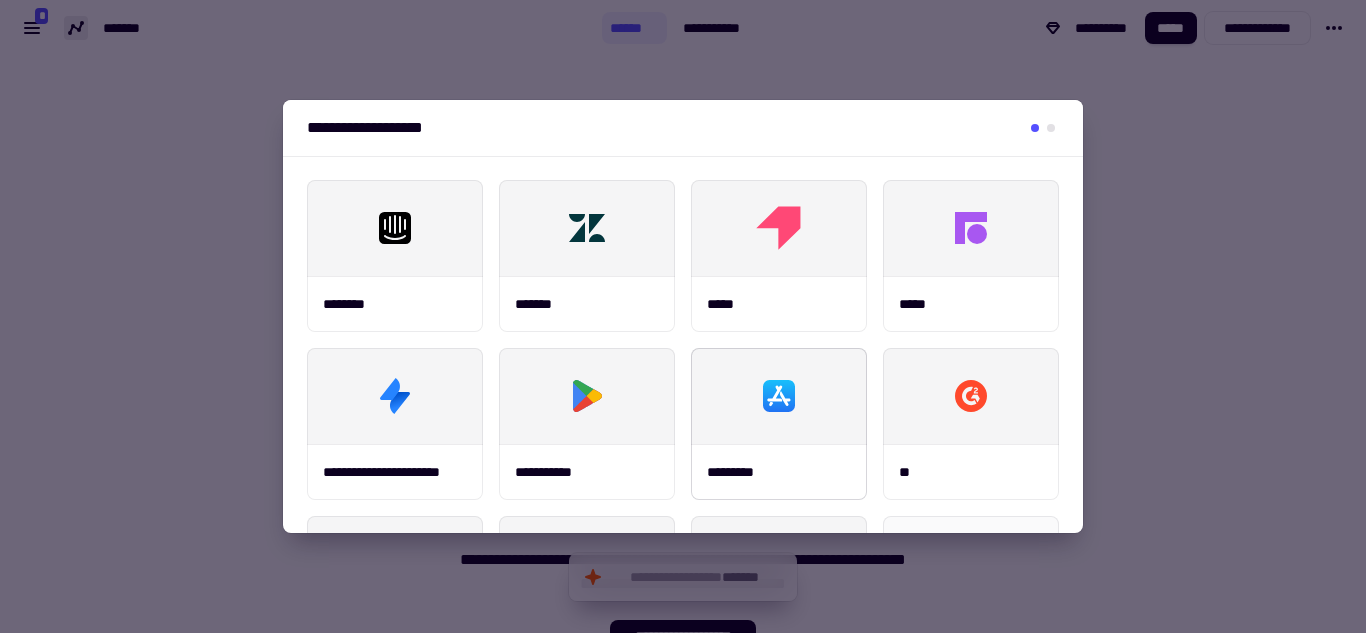 click 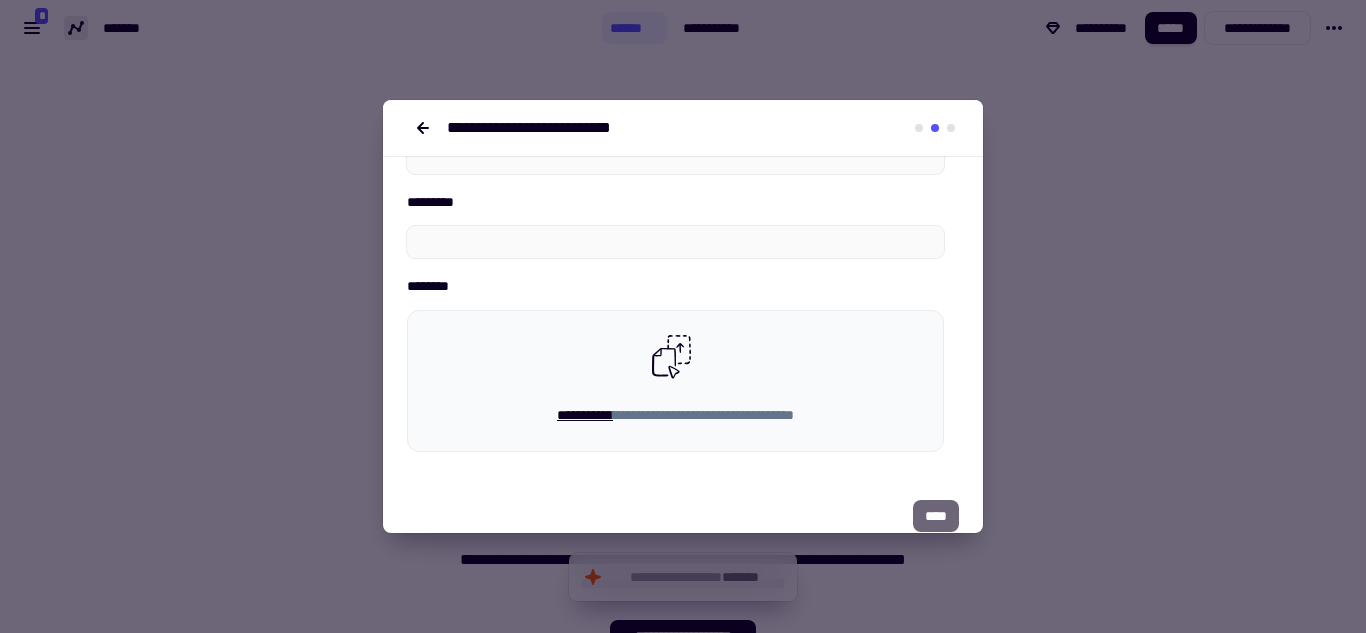 scroll, scrollTop: 209, scrollLeft: 0, axis: vertical 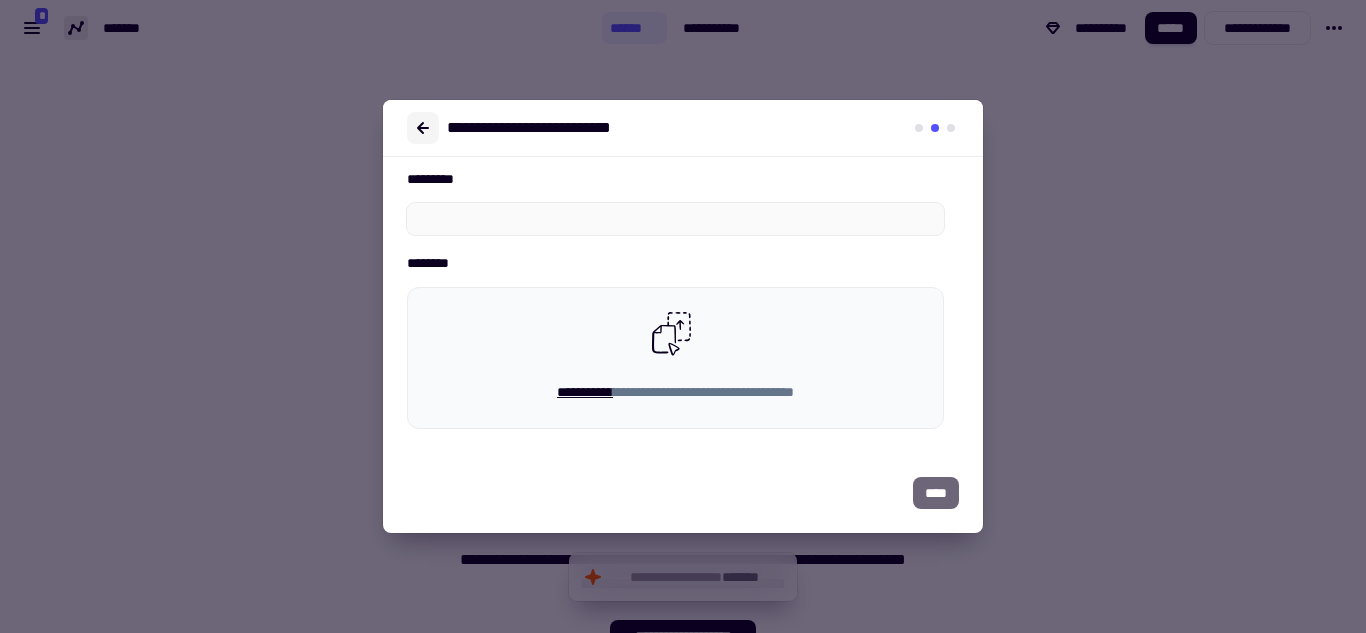 click 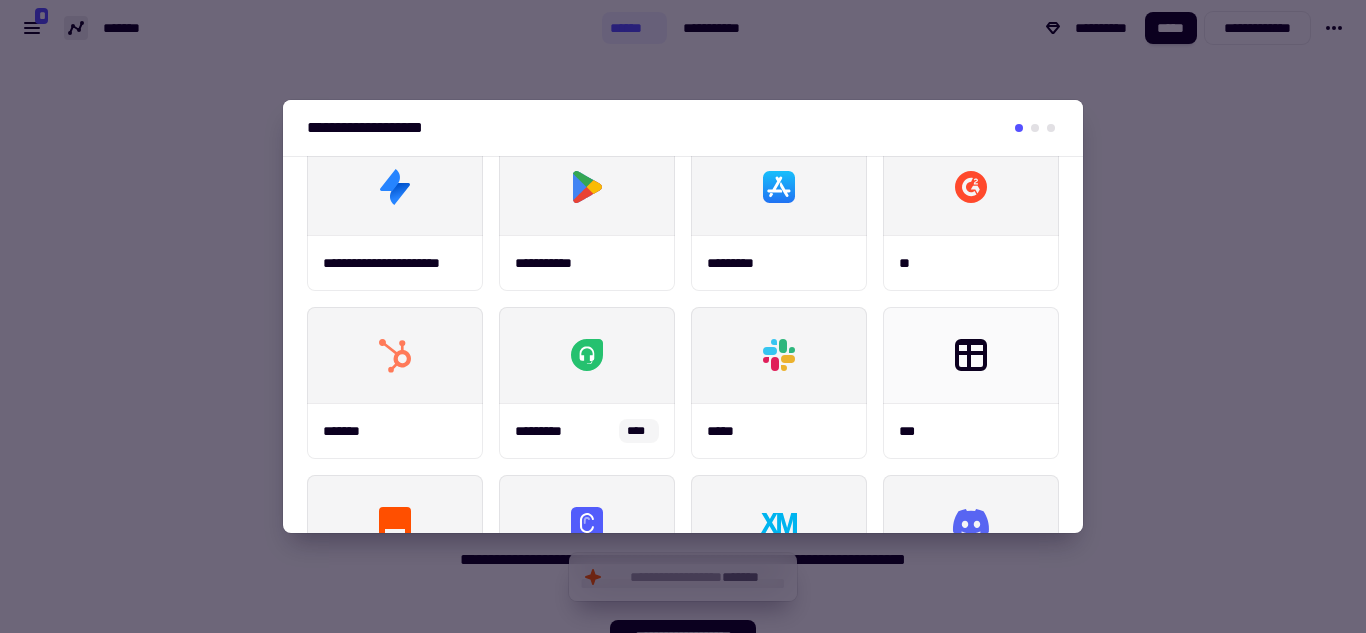 click at bounding box center (683, 316) 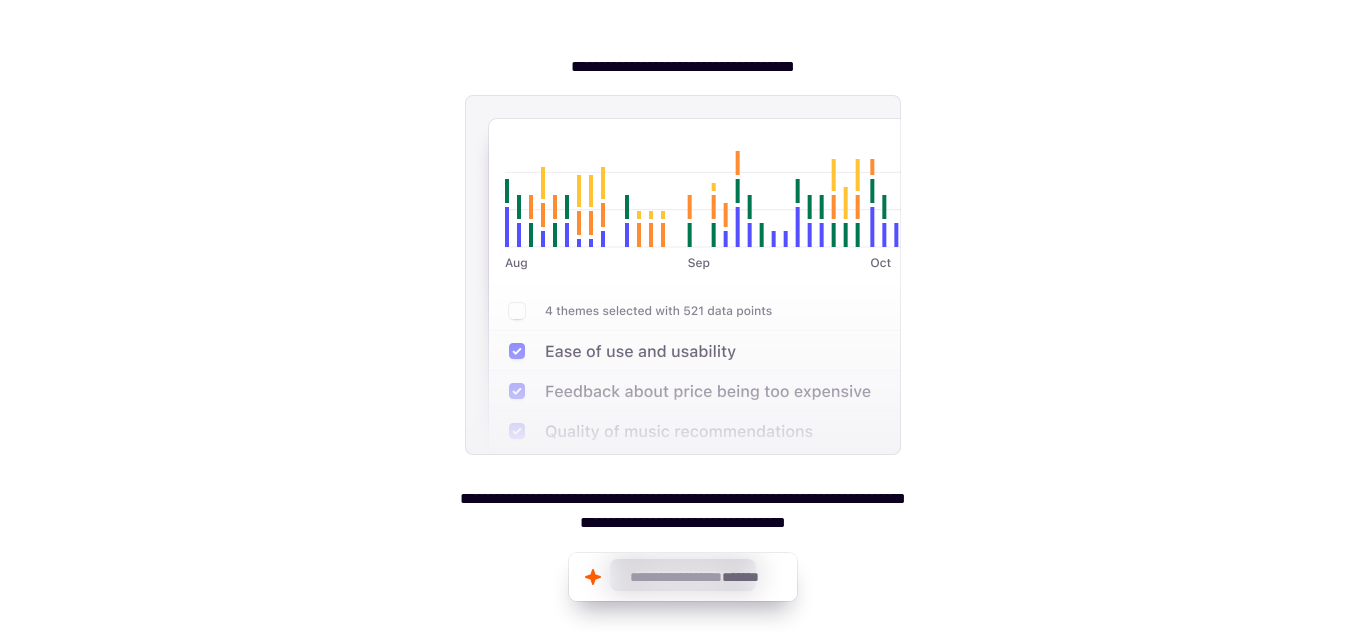scroll, scrollTop: 0, scrollLeft: 0, axis: both 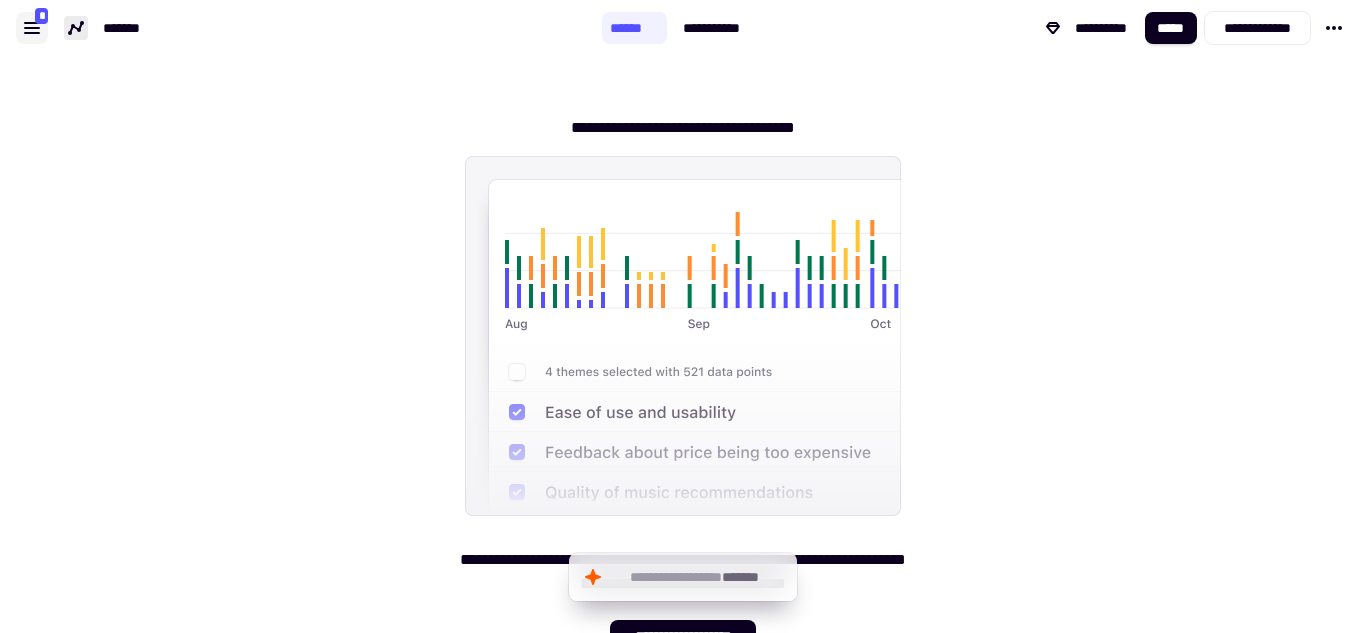 click 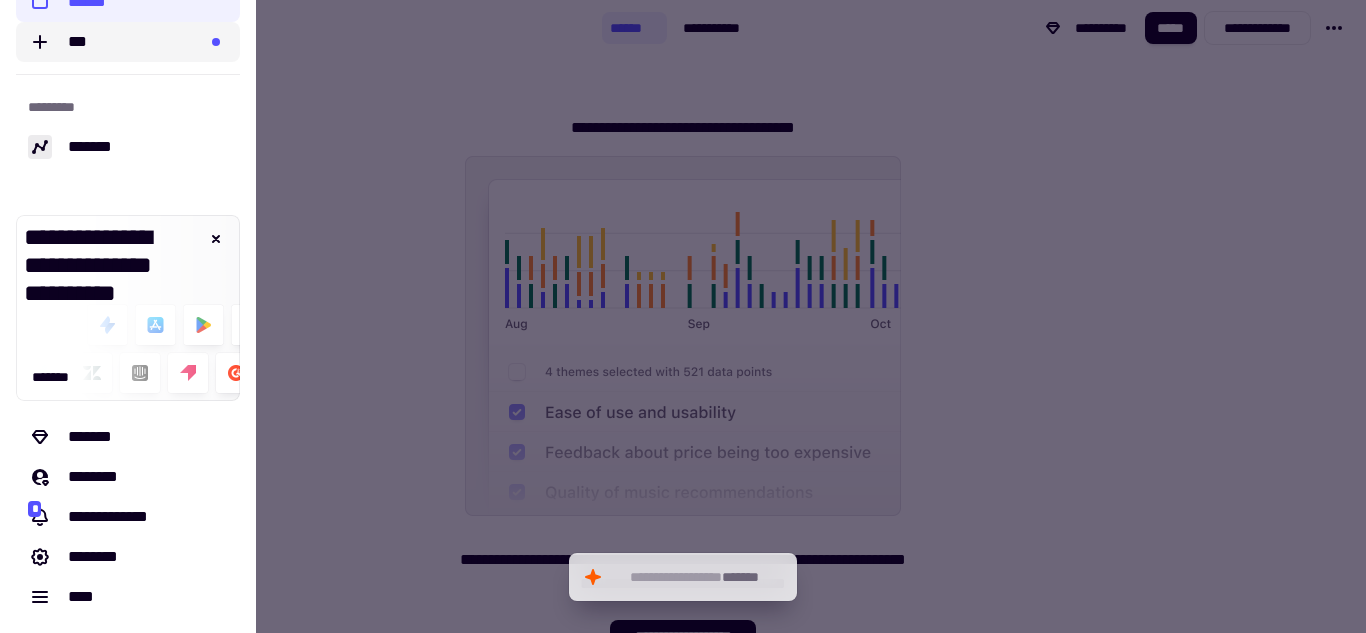 scroll, scrollTop: 0, scrollLeft: 0, axis: both 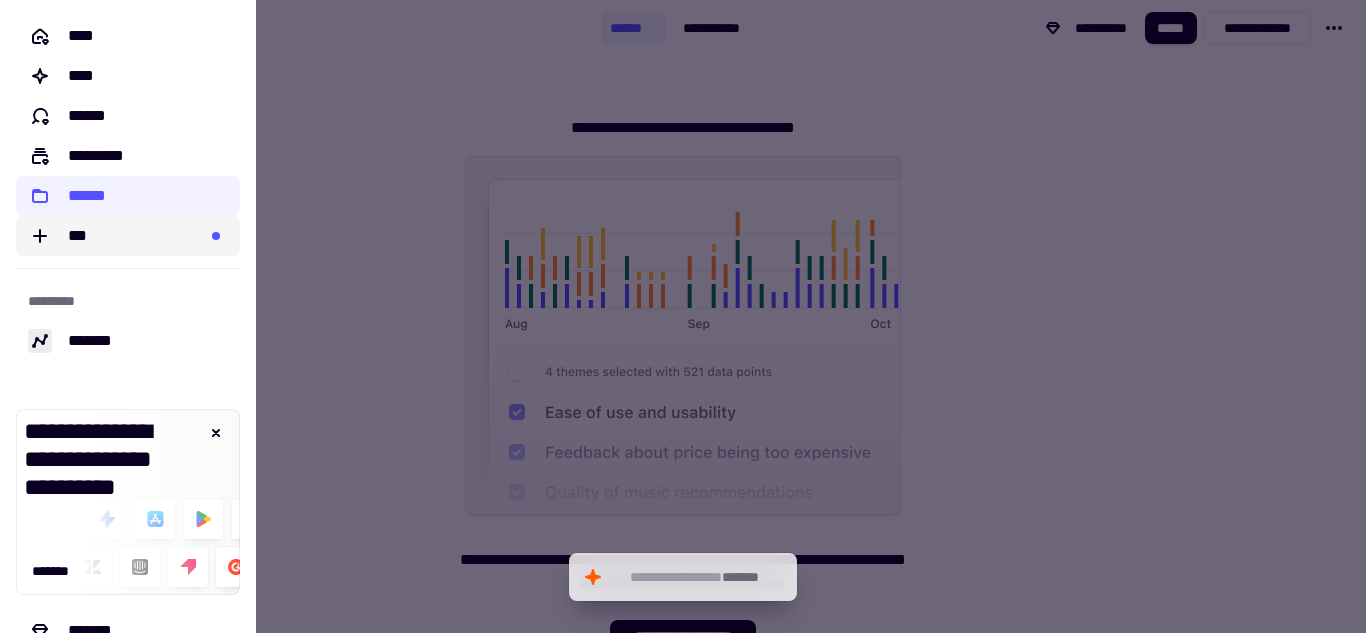 click on "***" 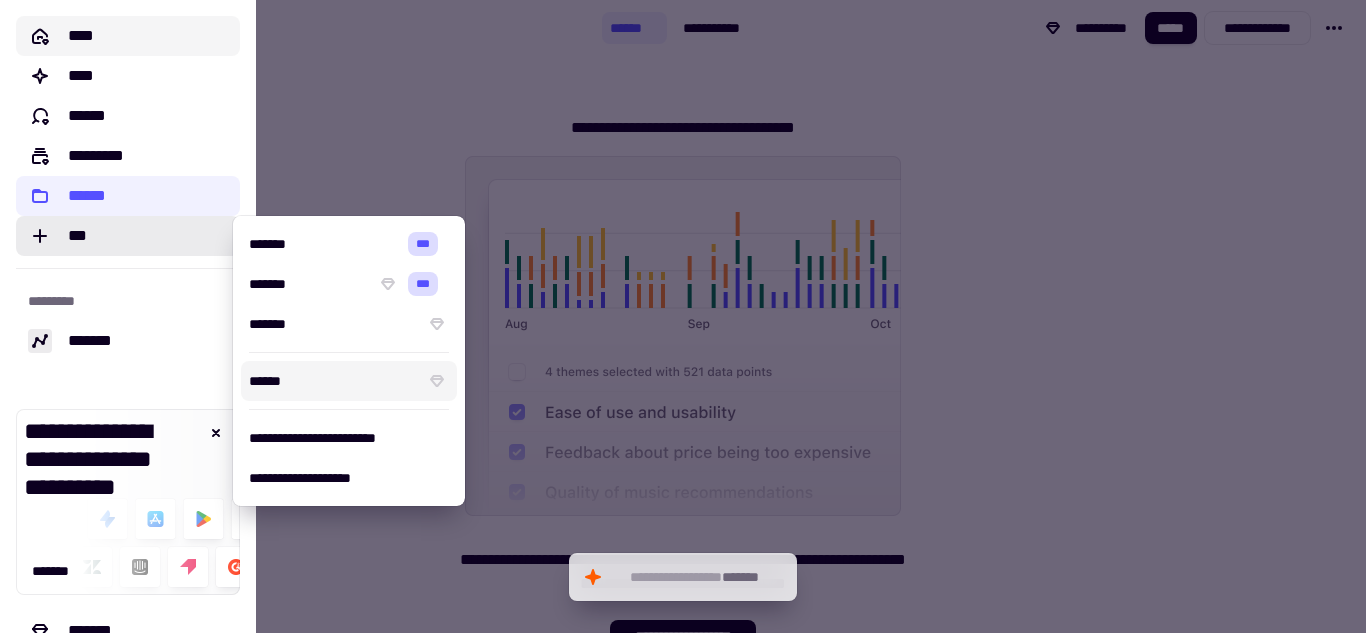 click on "****" 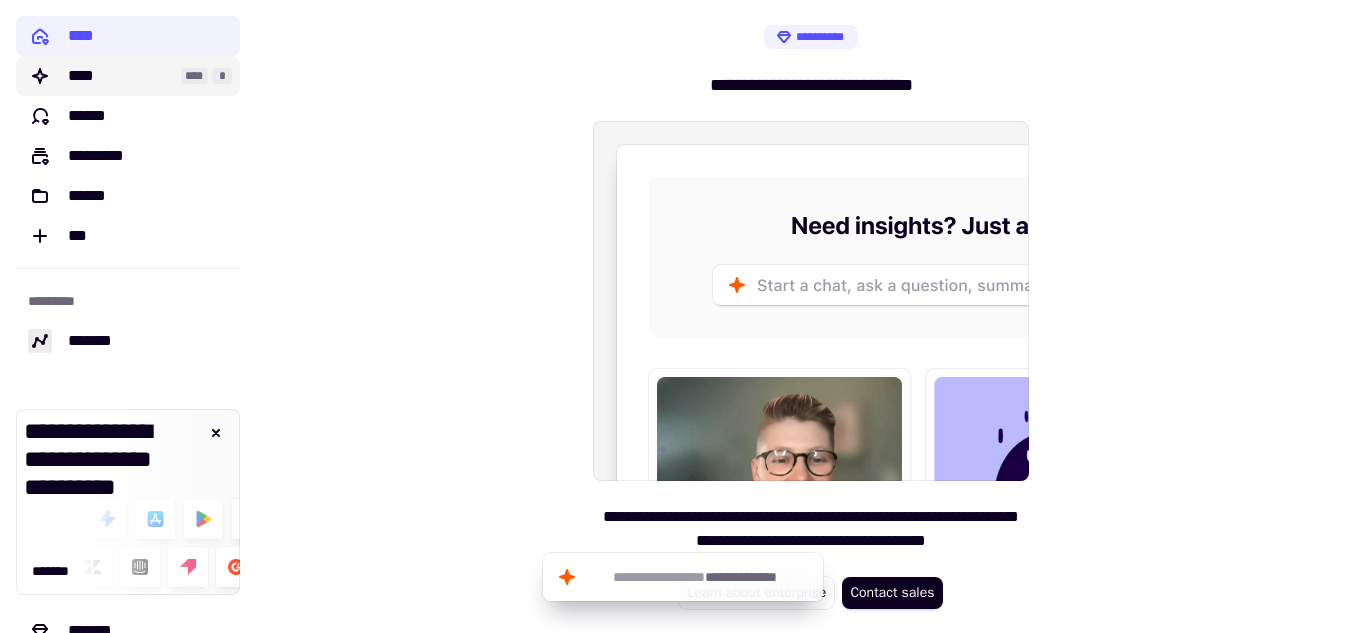 click on "****" 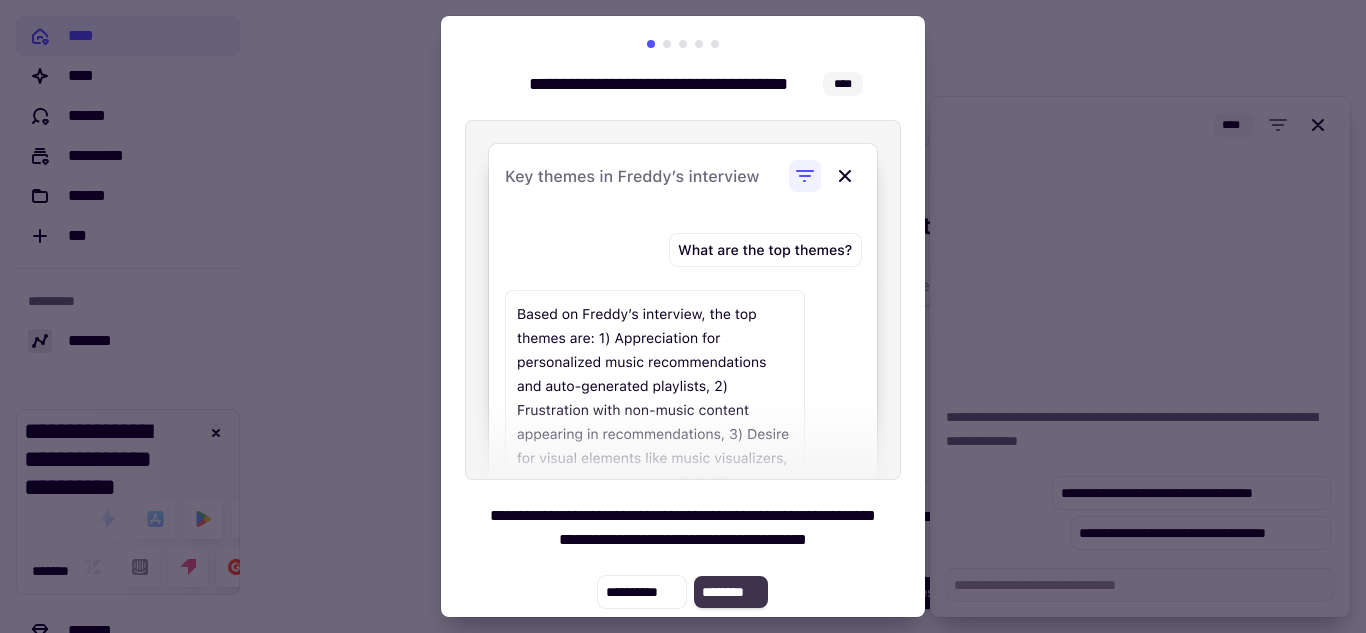 click on "********" 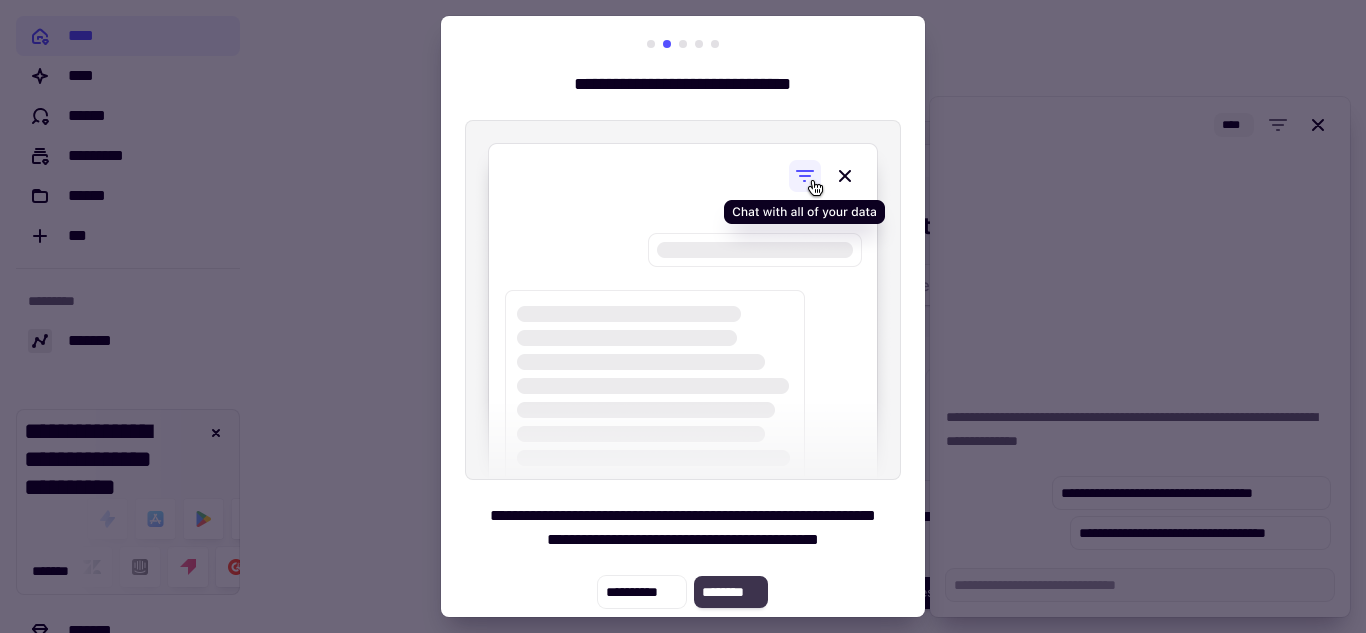 click on "********" 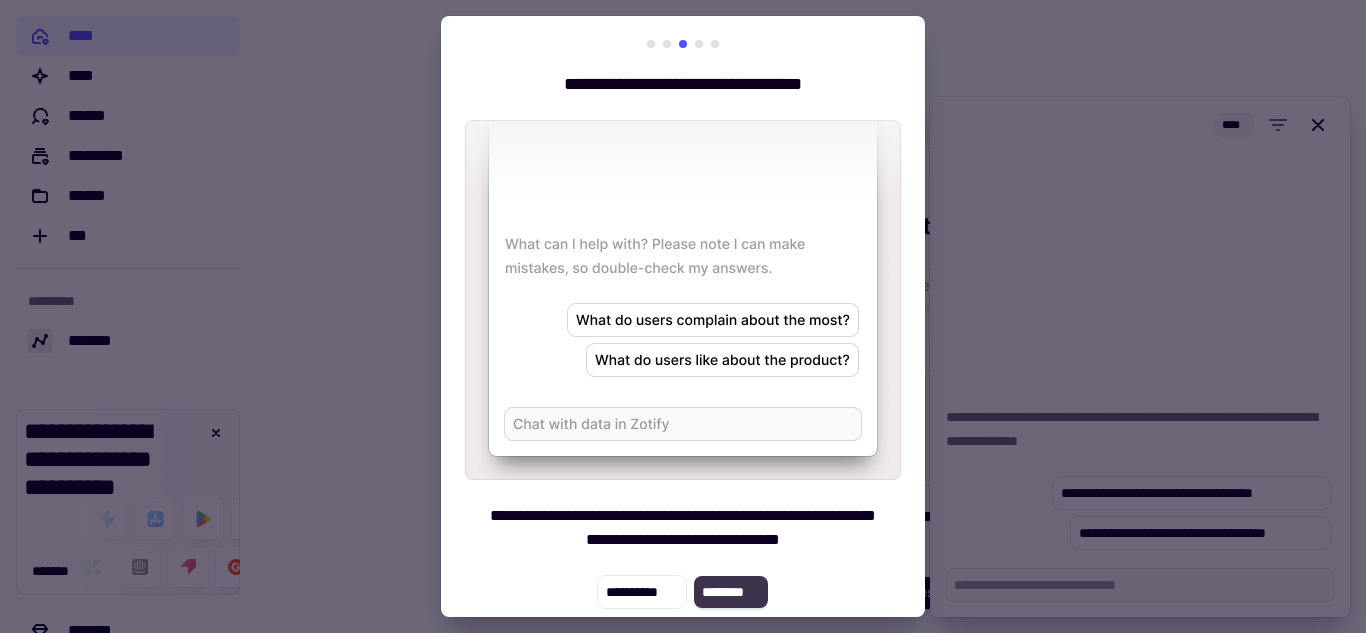 click on "********" 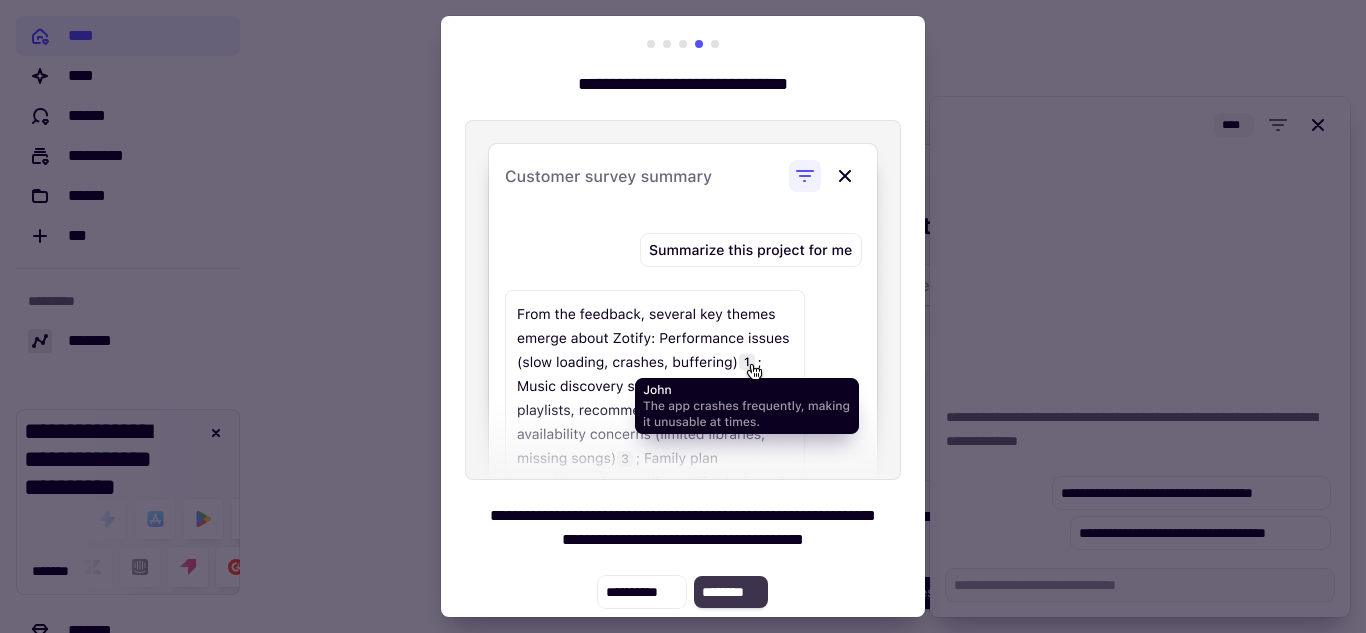 click on "********" 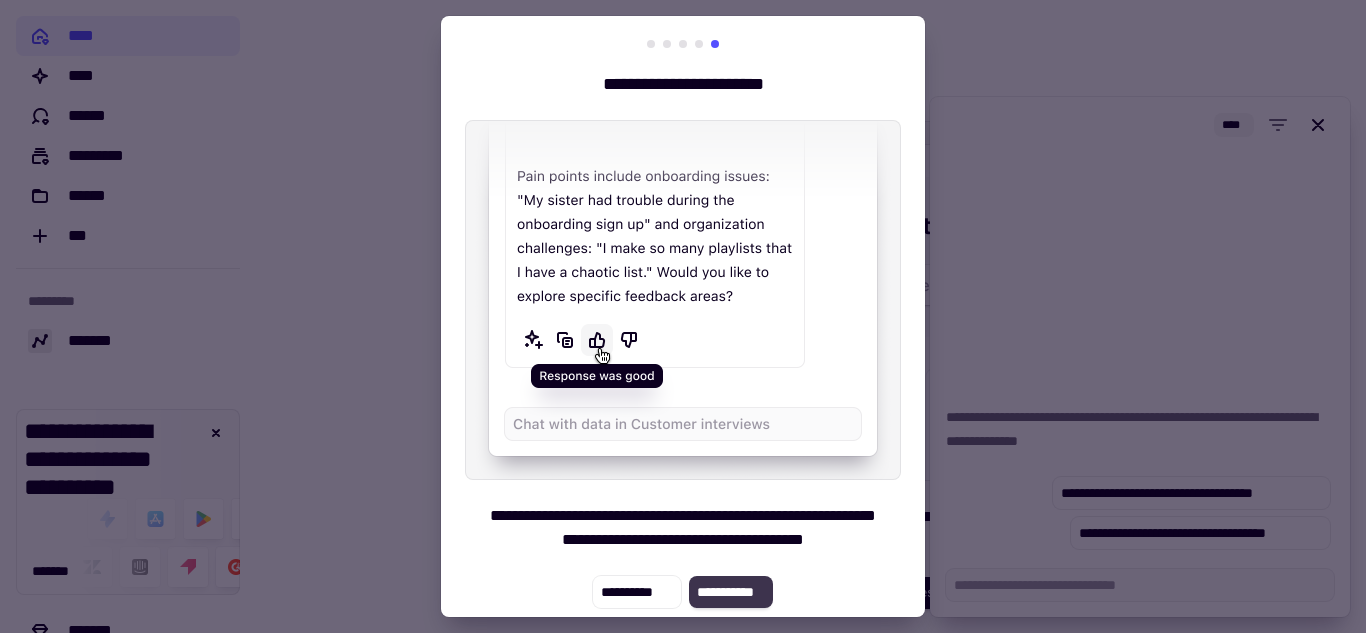 click on "**********" 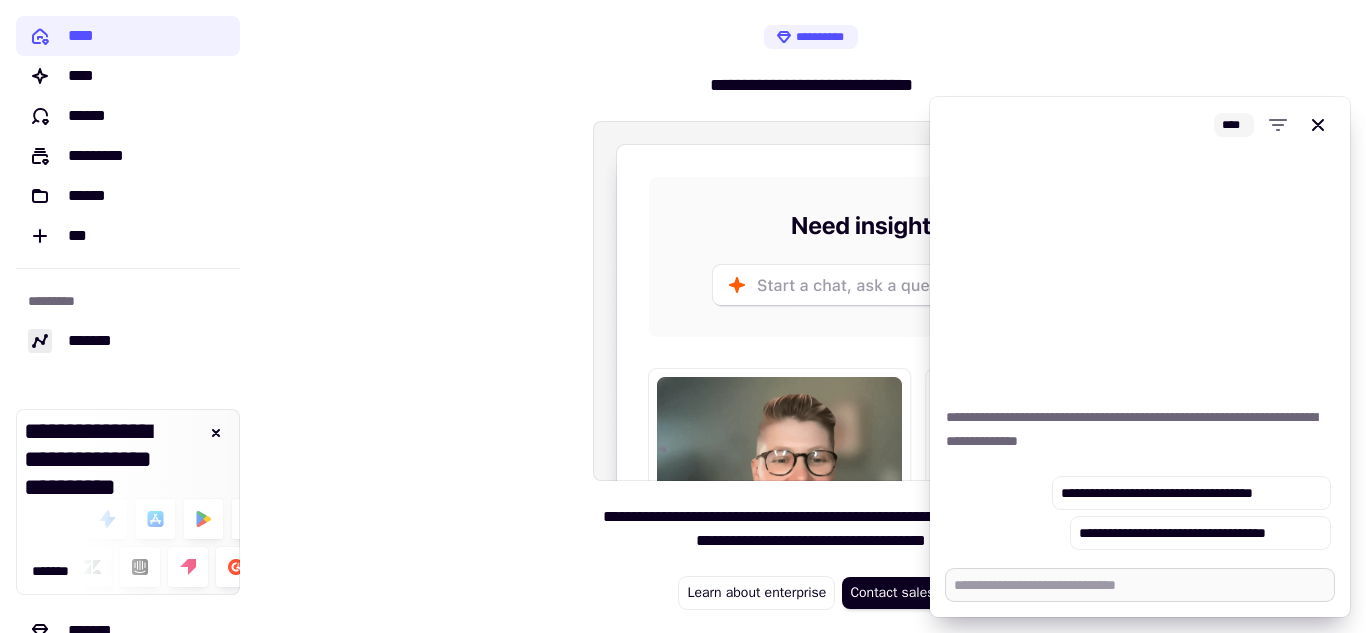 click at bounding box center [1140, 585] 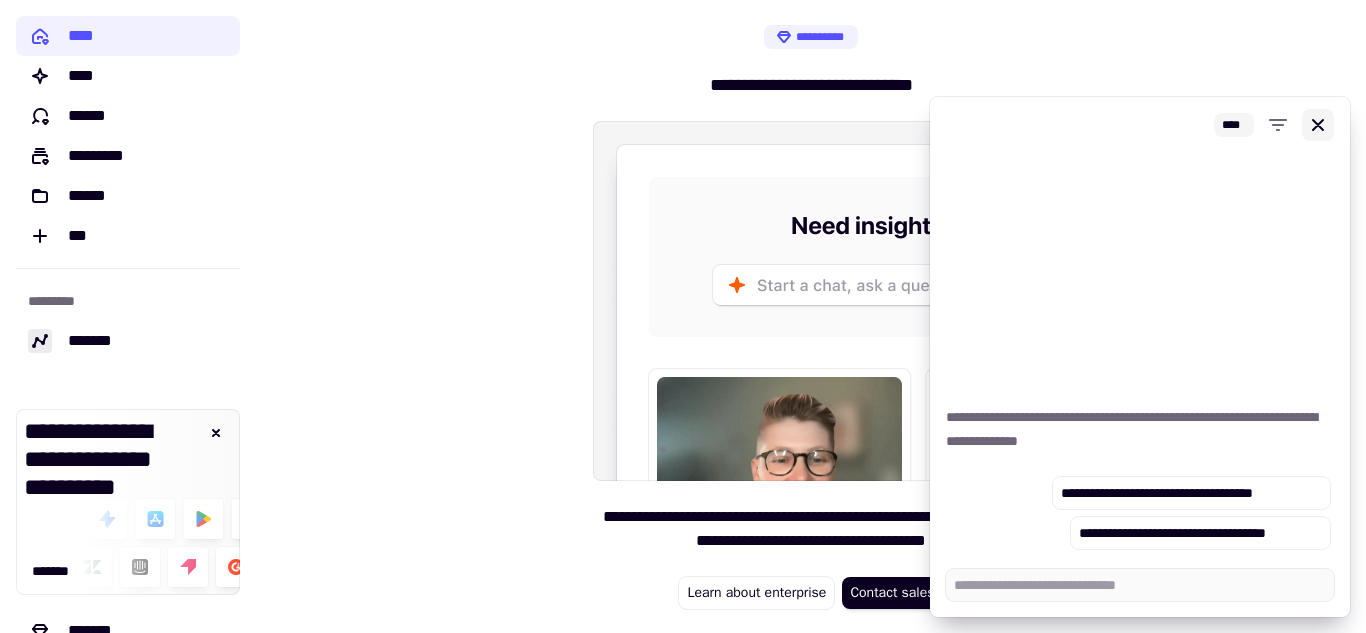 click 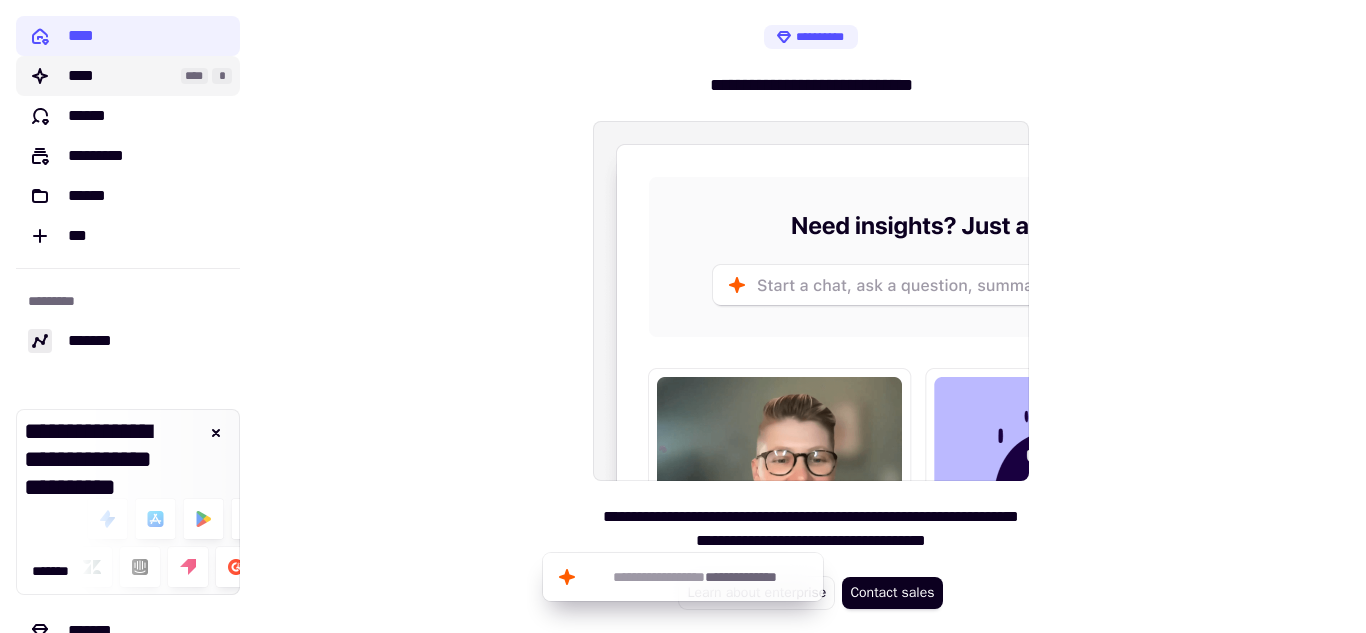 click on "****" 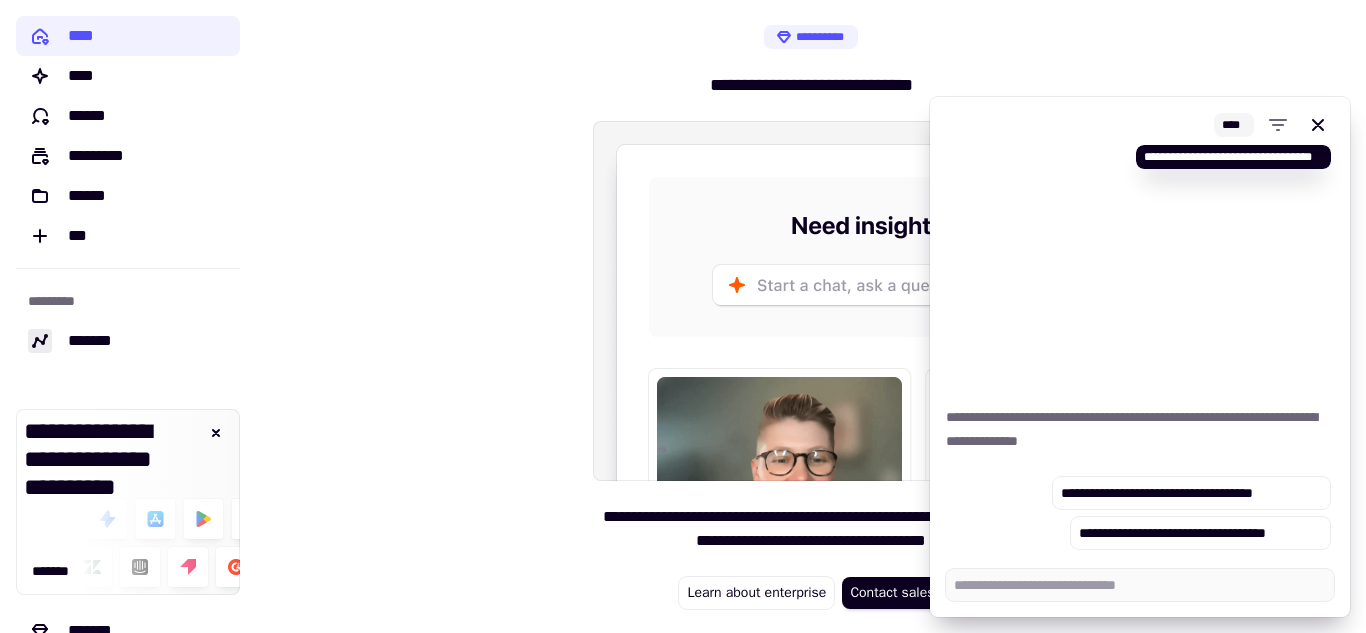 click on "****" at bounding box center (1234, 125) 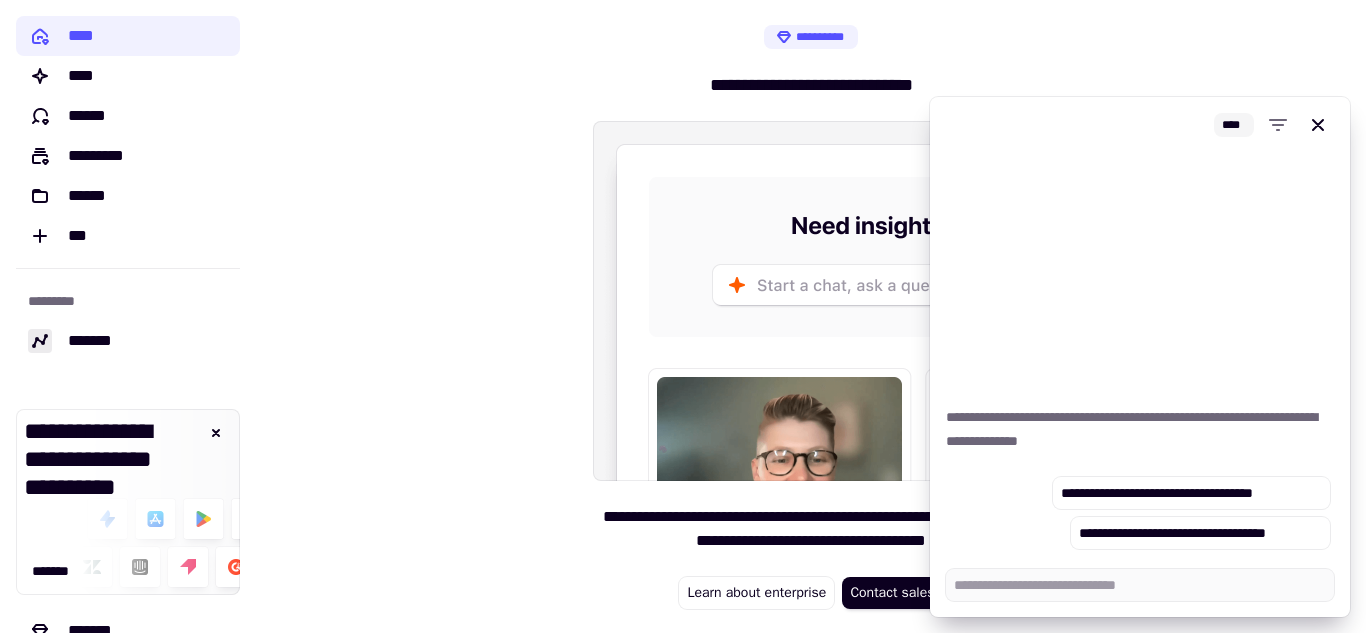 drag, startPoint x: 1228, startPoint y: 126, endPoint x: 1328, endPoint y: 272, distance: 176.96327 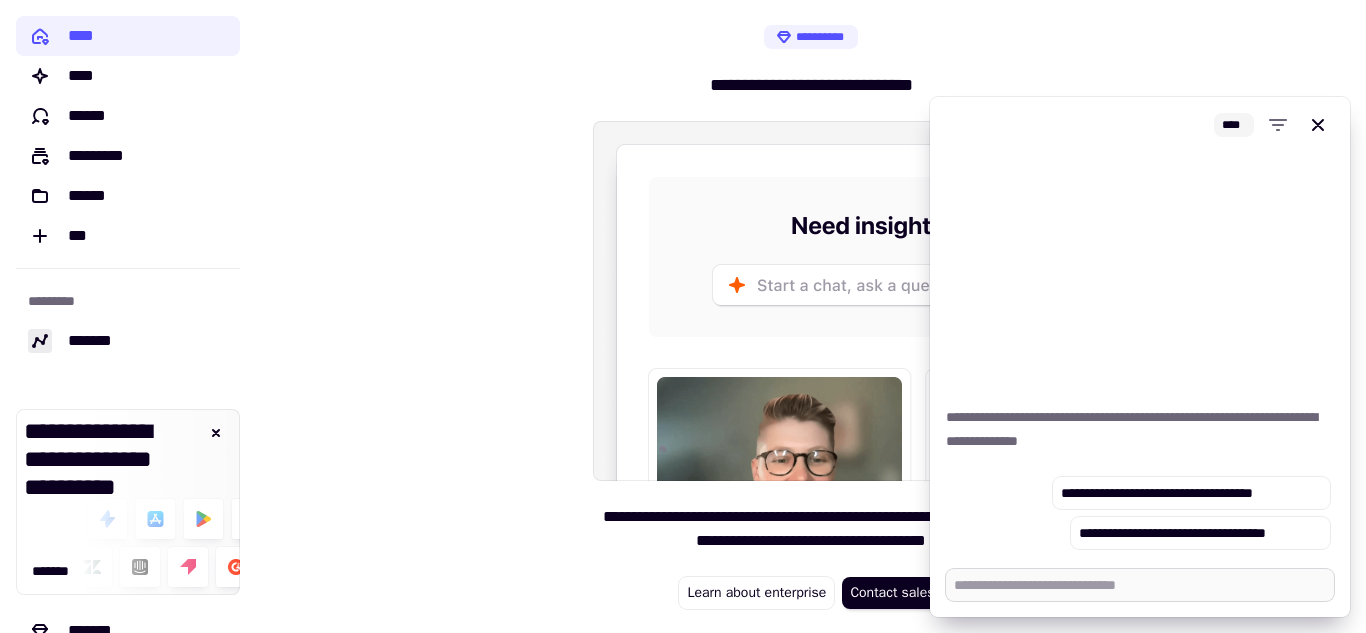 click at bounding box center (1140, 585) 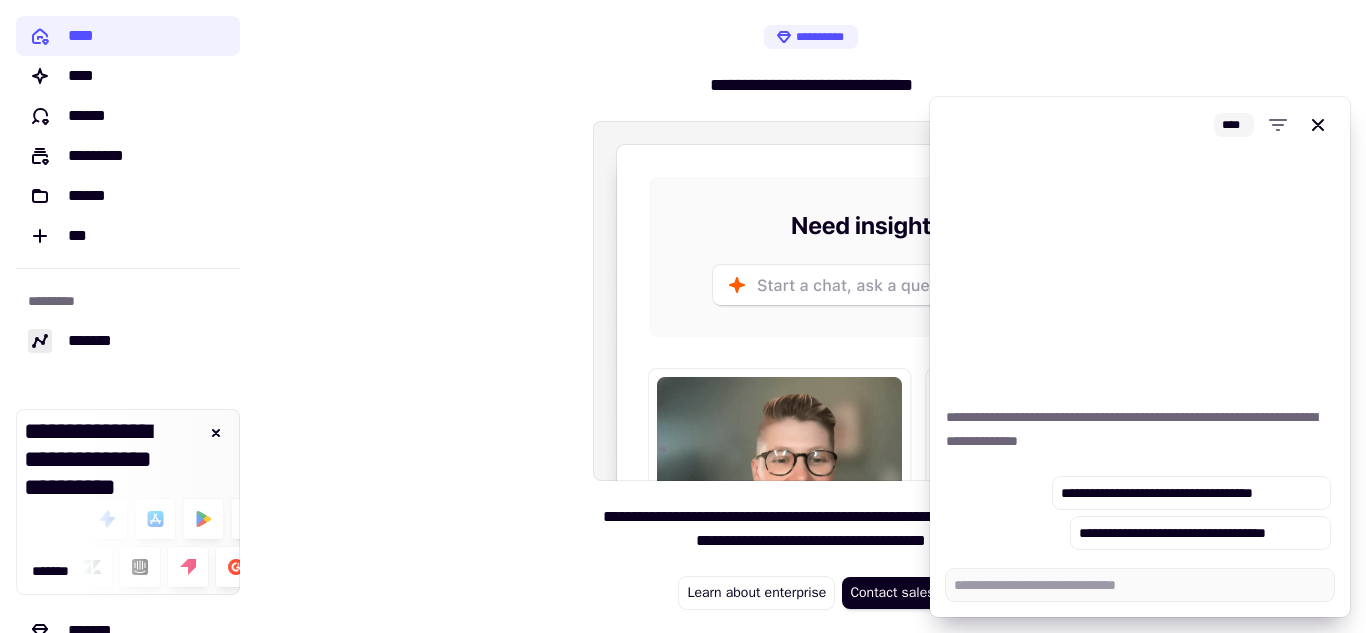 type on "*" 